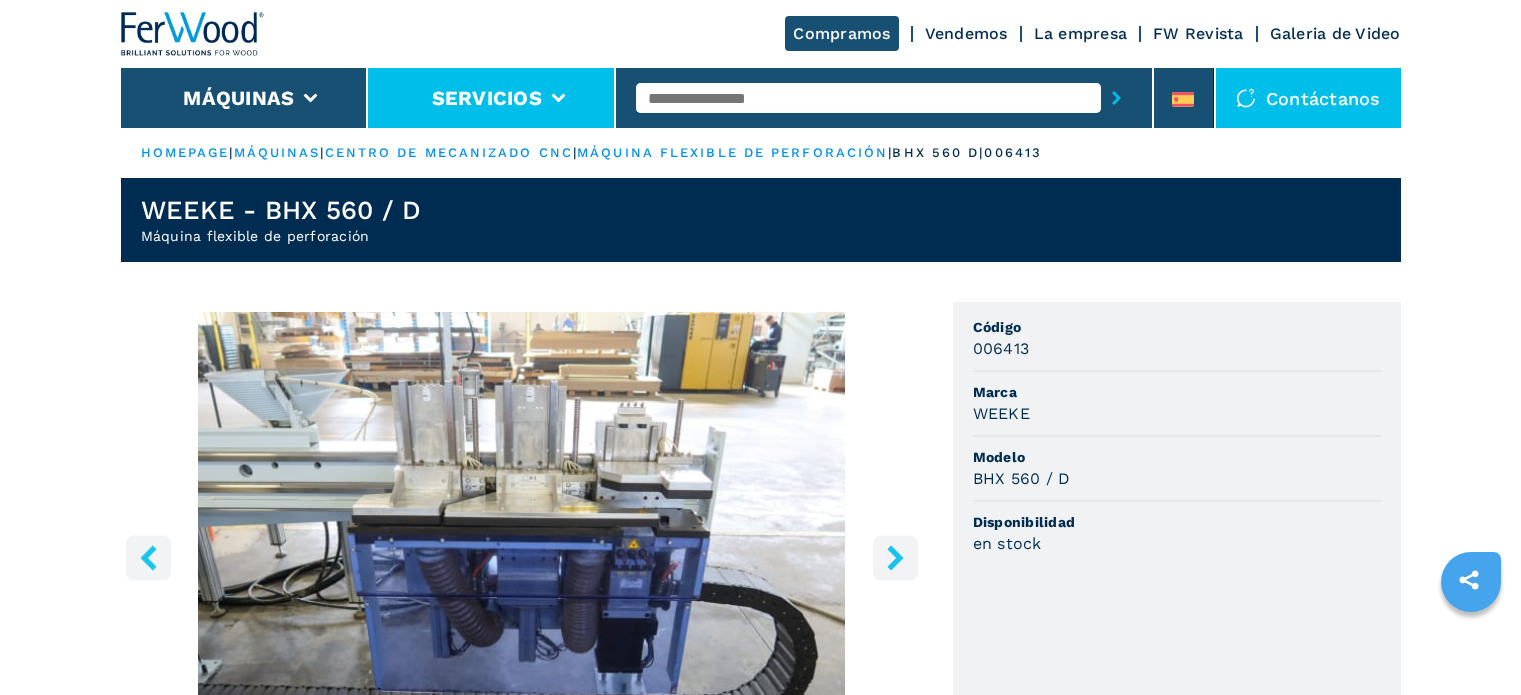 scroll, scrollTop: 0, scrollLeft: 0, axis: both 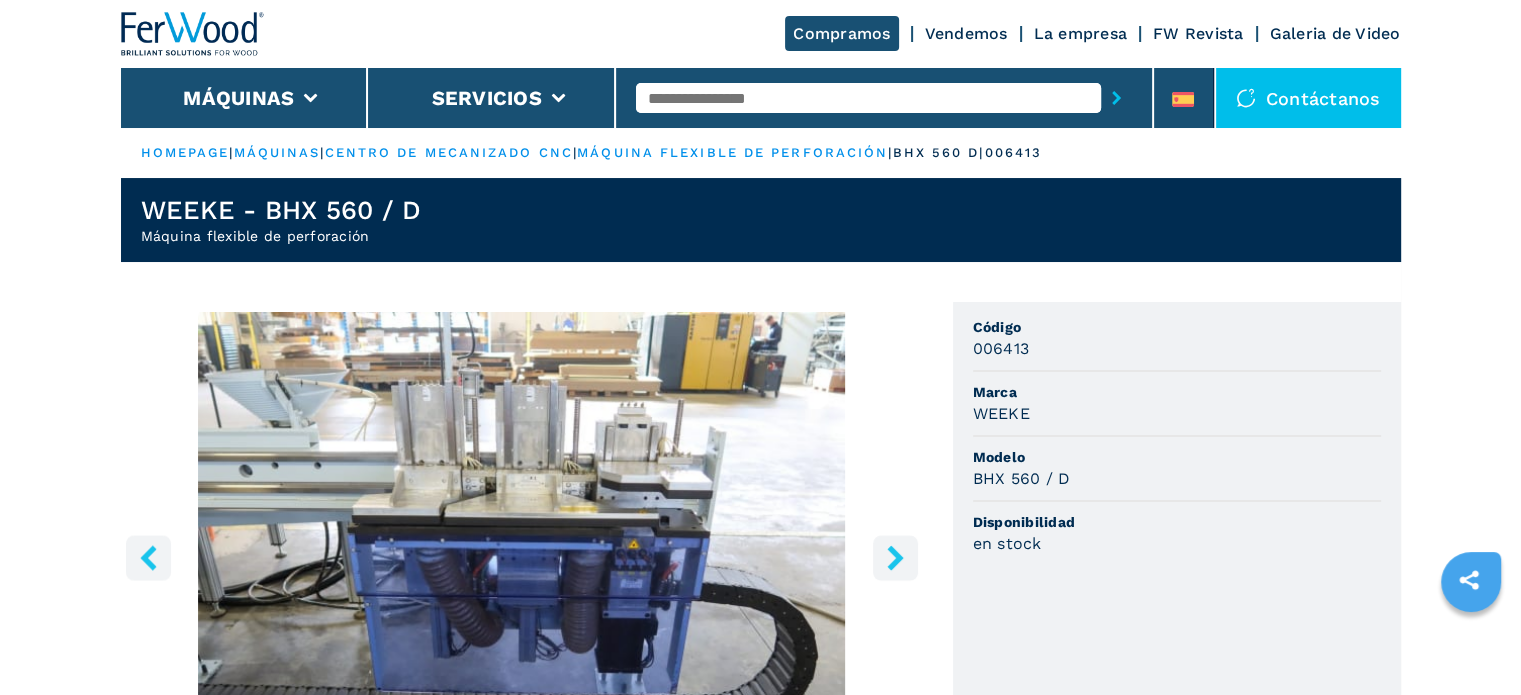 click at bounding box center [868, 98] 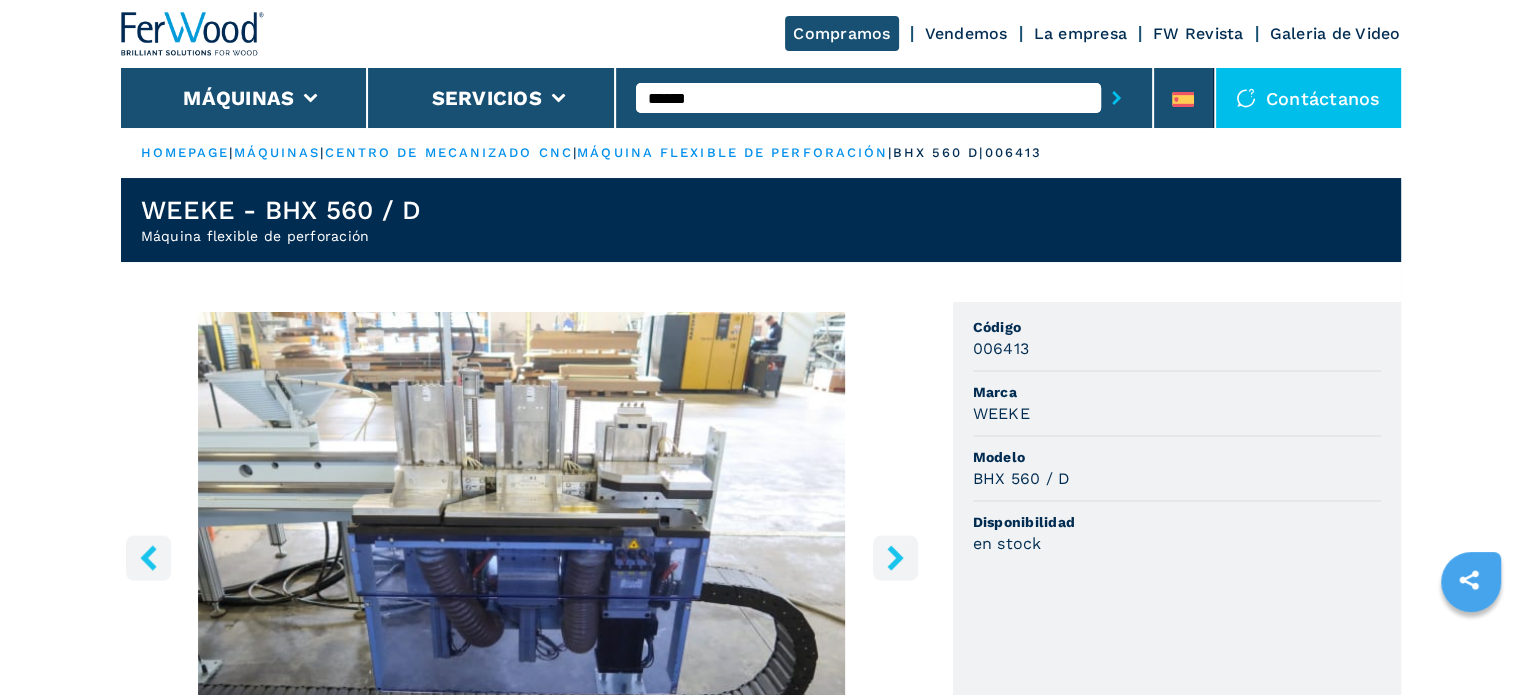 type on "******" 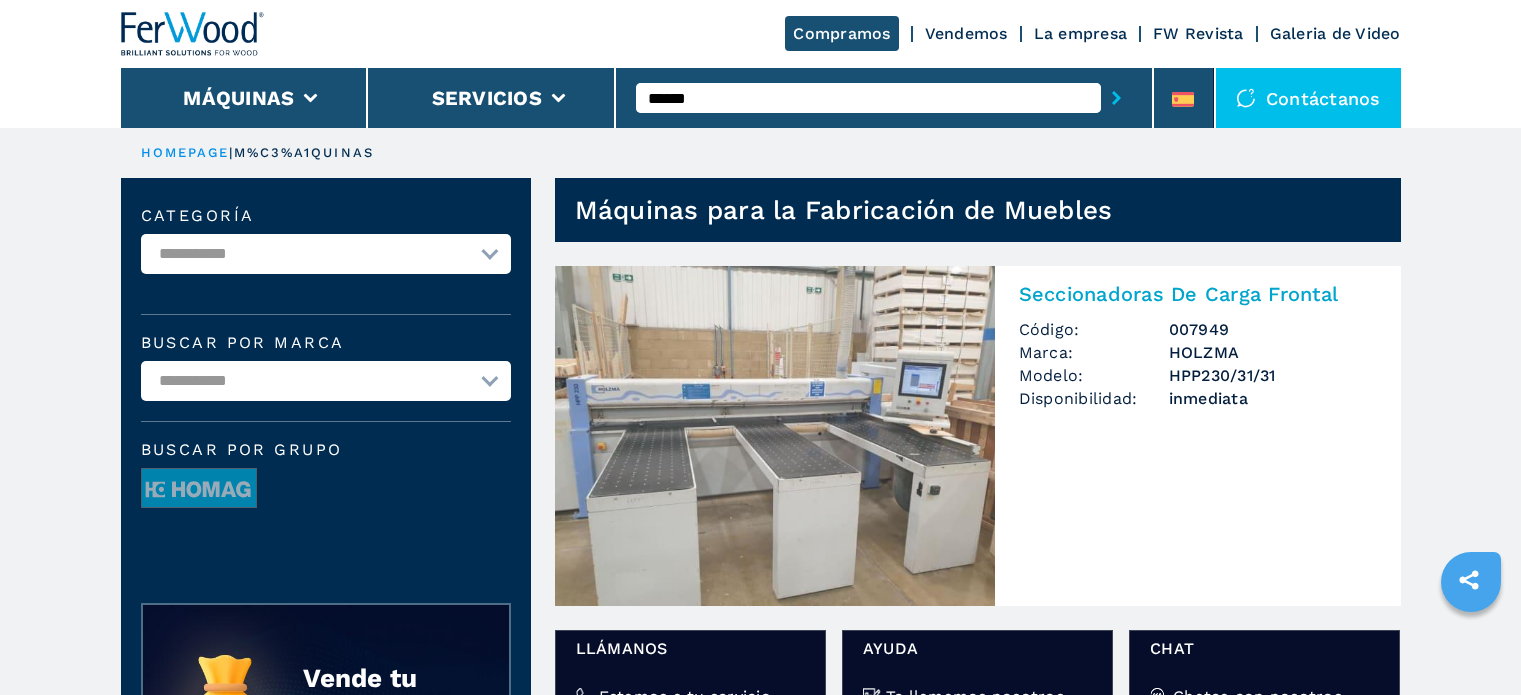 scroll, scrollTop: 0, scrollLeft: 0, axis: both 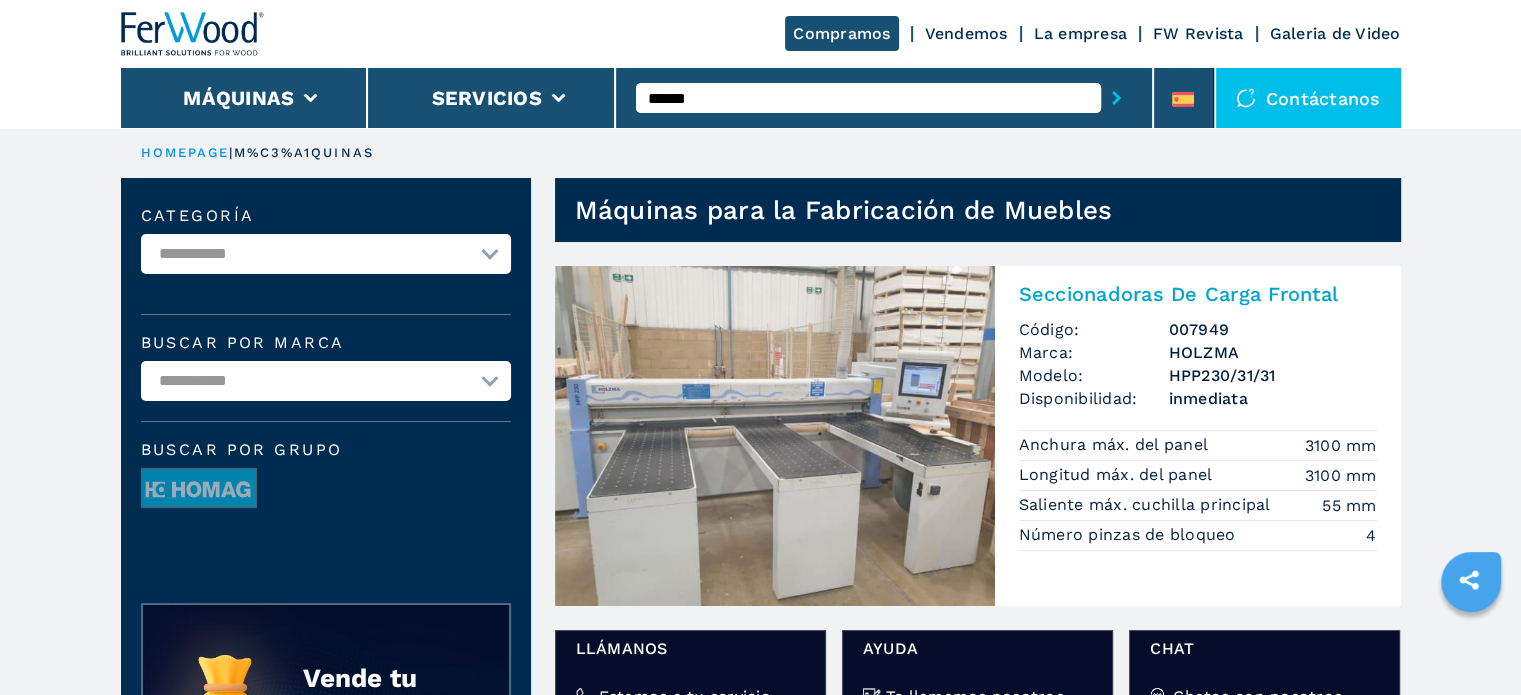 click at bounding box center (775, 436) 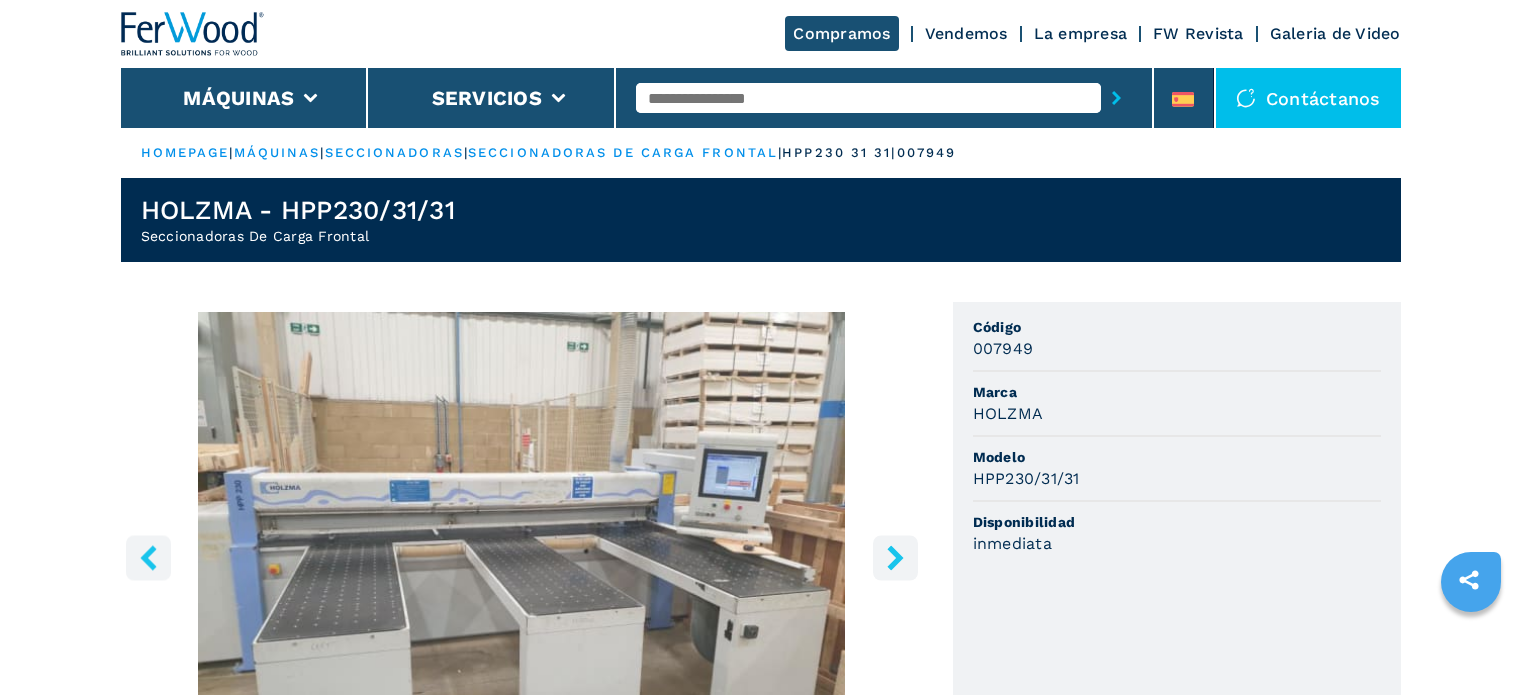 scroll, scrollTop: 0, scrollLeft: 0, axis: both 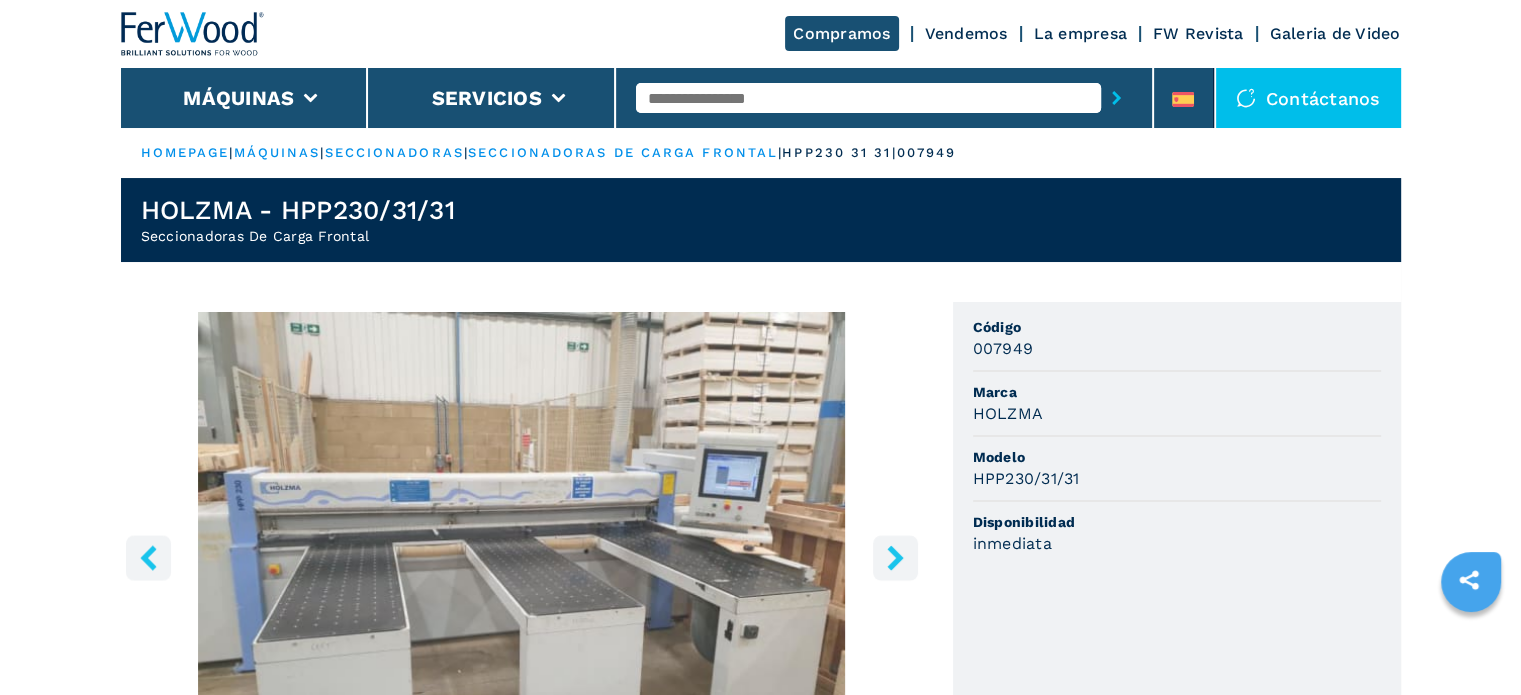 click at bounding box center (868, 98) 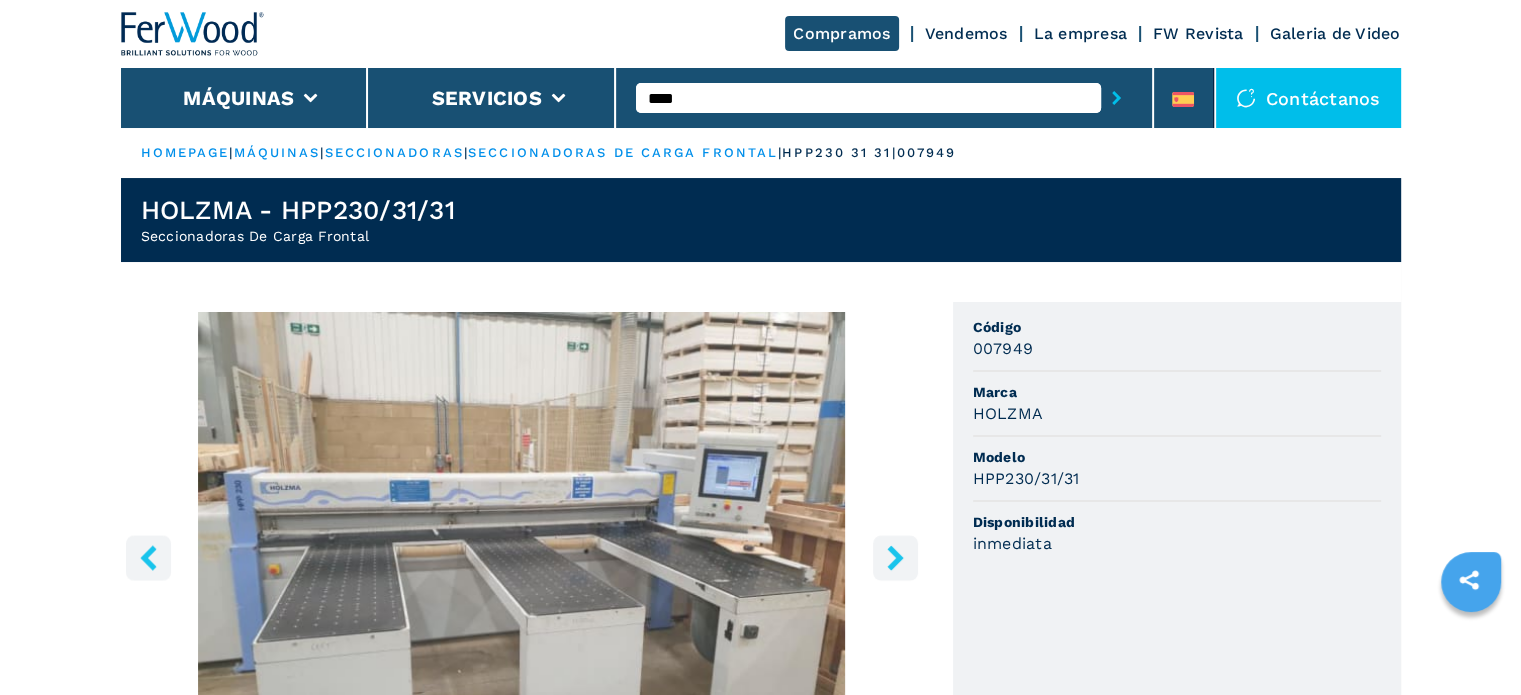 type on "****" 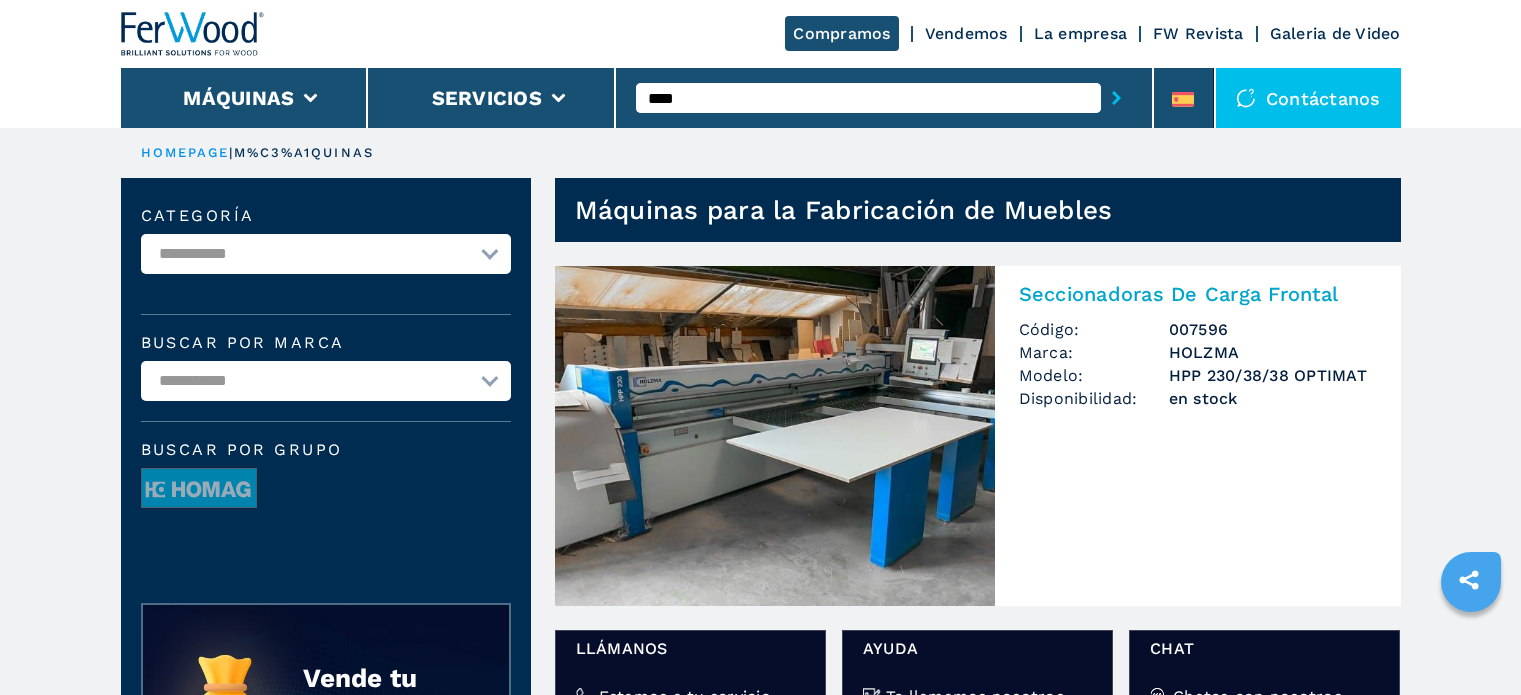 scroll, scrollTop: 0, scrollLeft: 0, axis: both 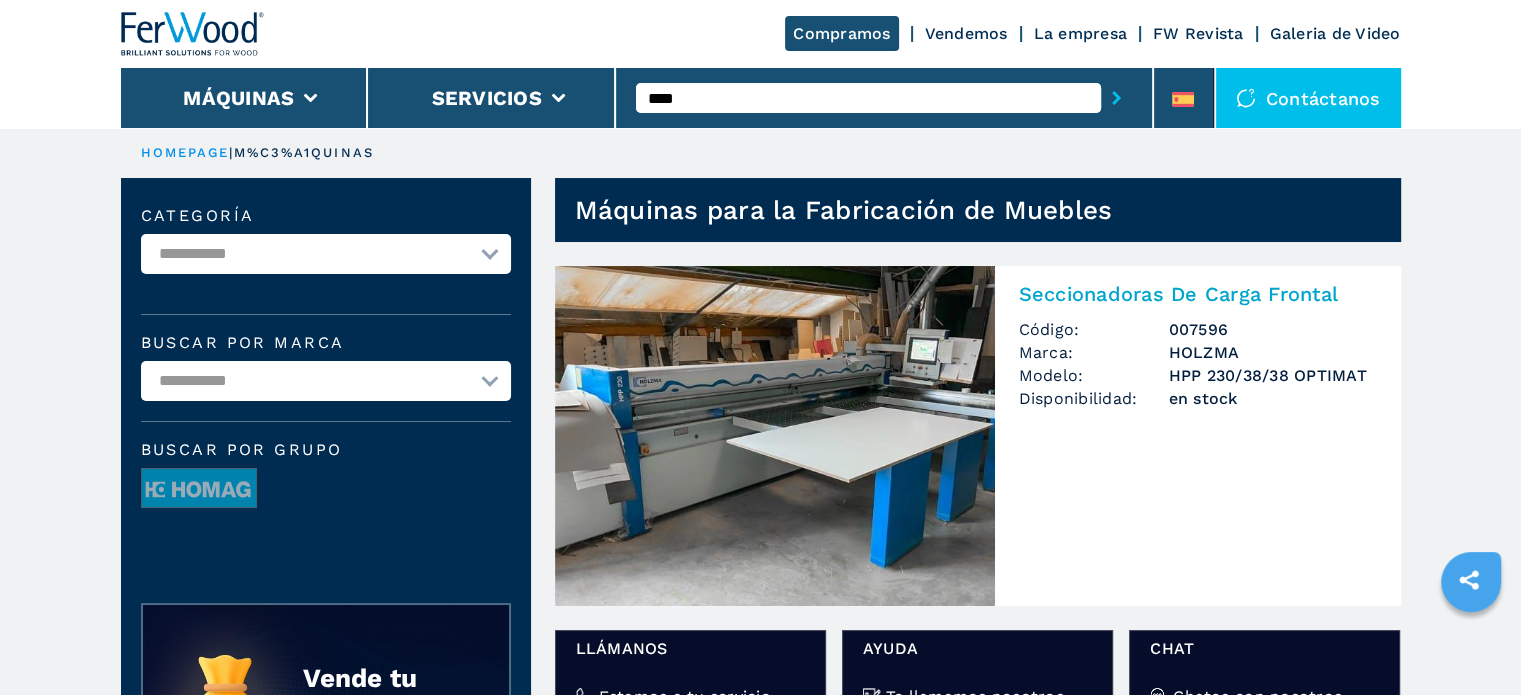 click on "HOMEPAGE  |  m%C3%A1quinas" at bounding box center (761, 153) 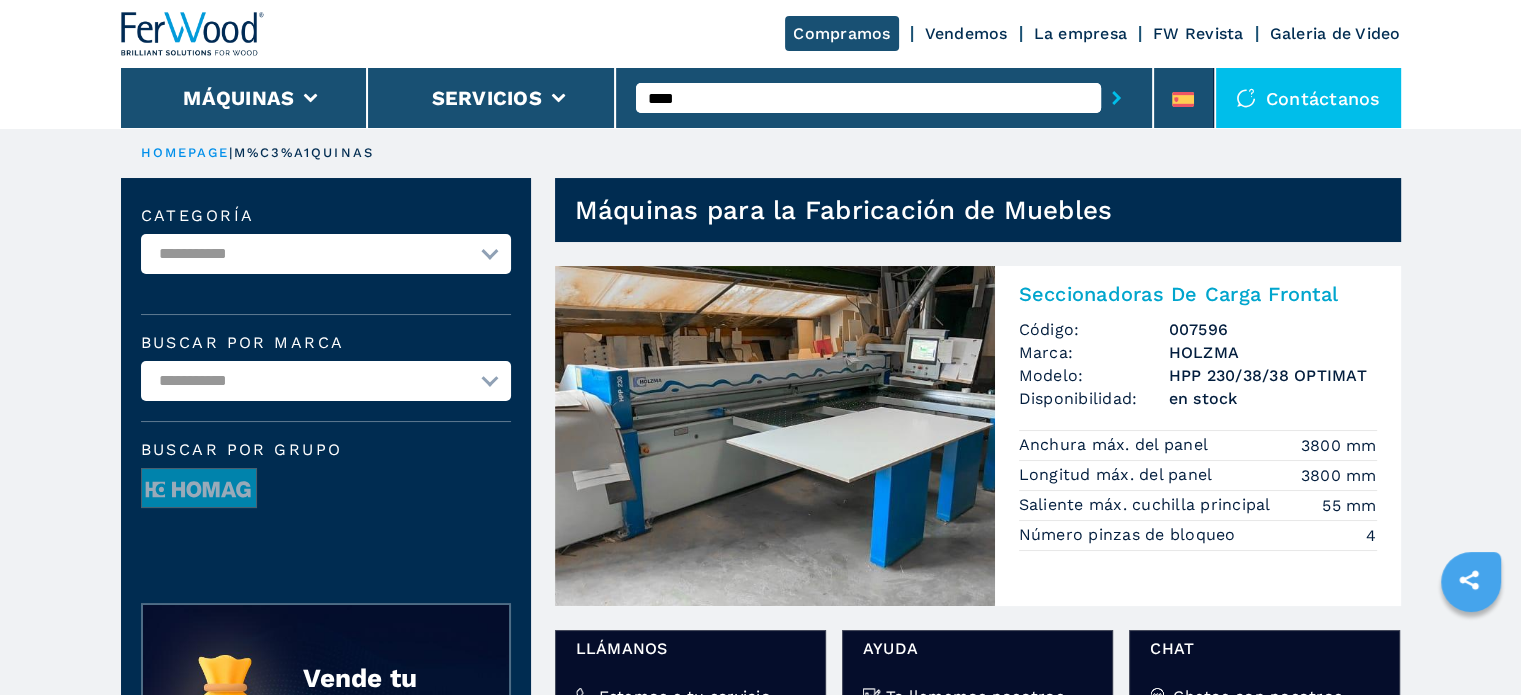 click at bounding box center [775, 436] 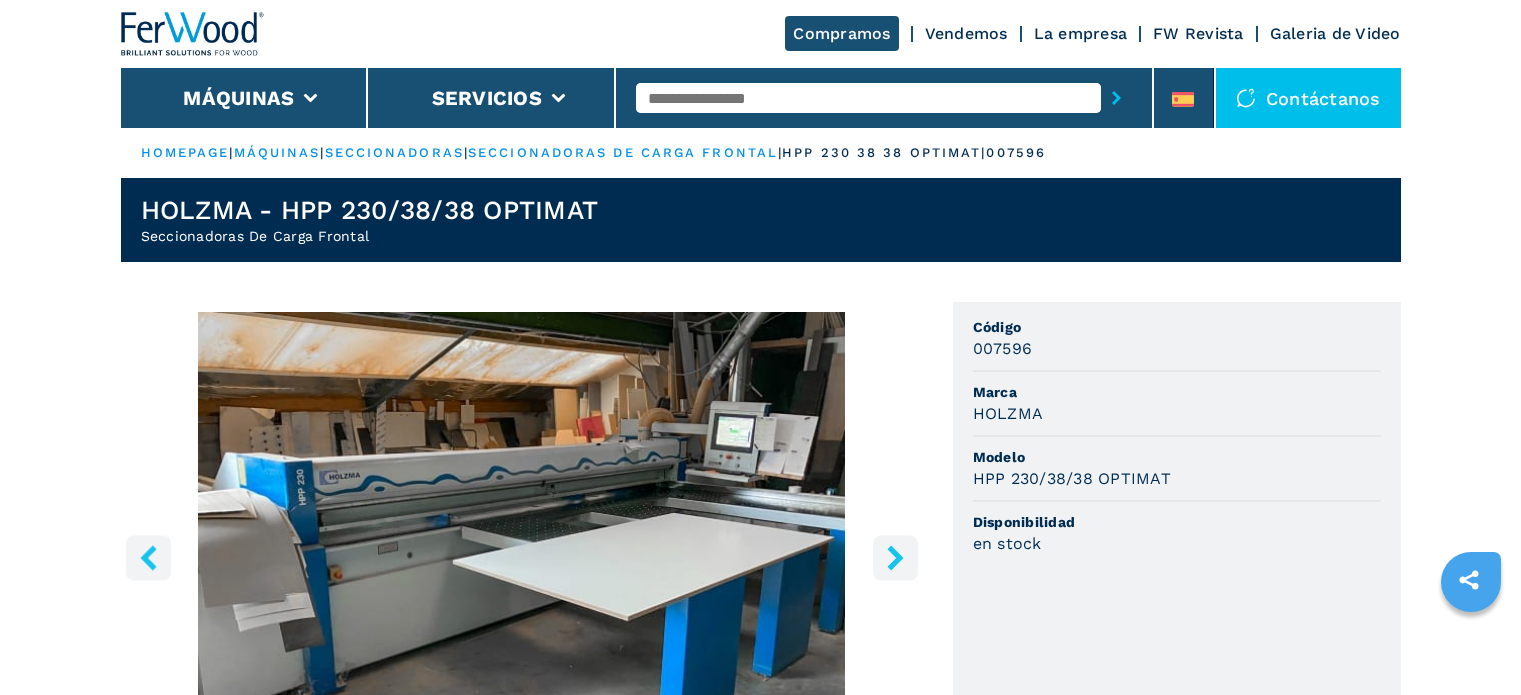scroll, scrollTop: 0, scrollLeft: 0, axis: both 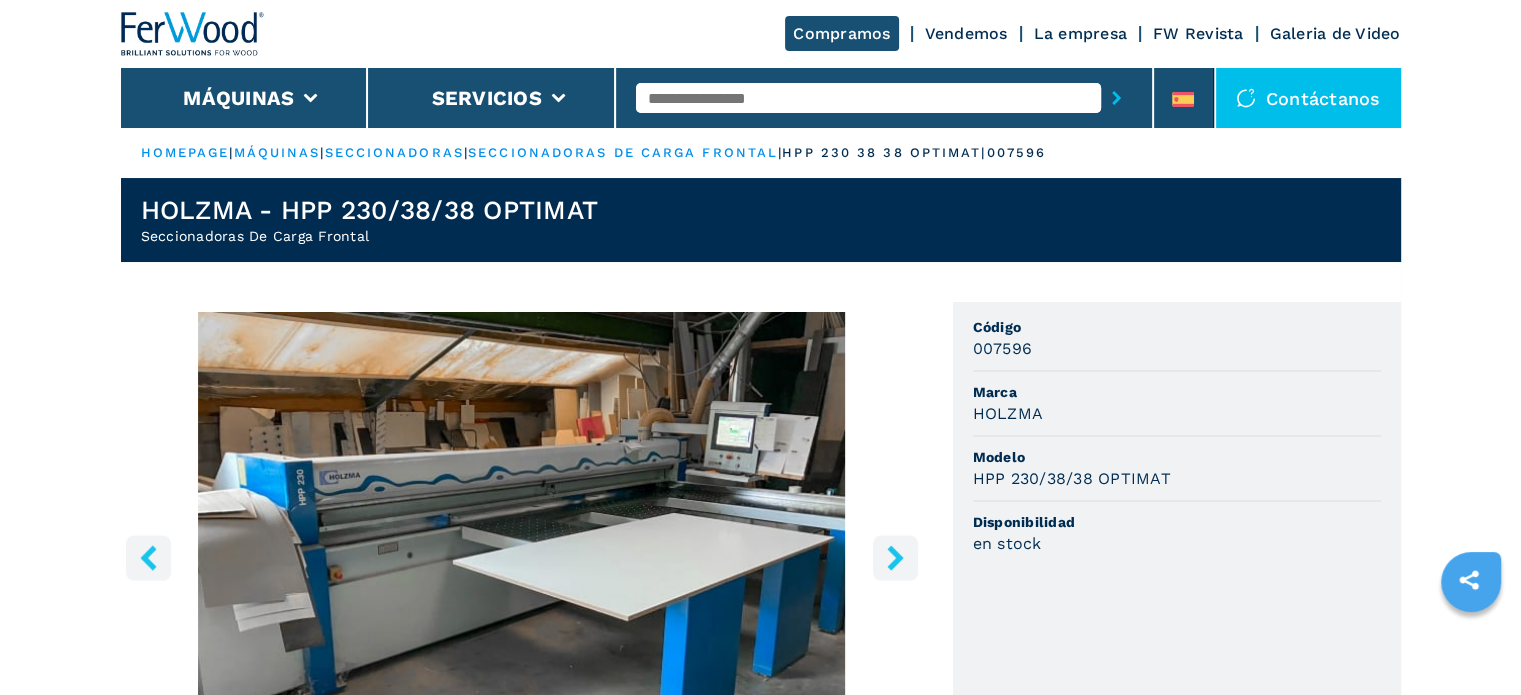 click at bounding box center (868, 98) 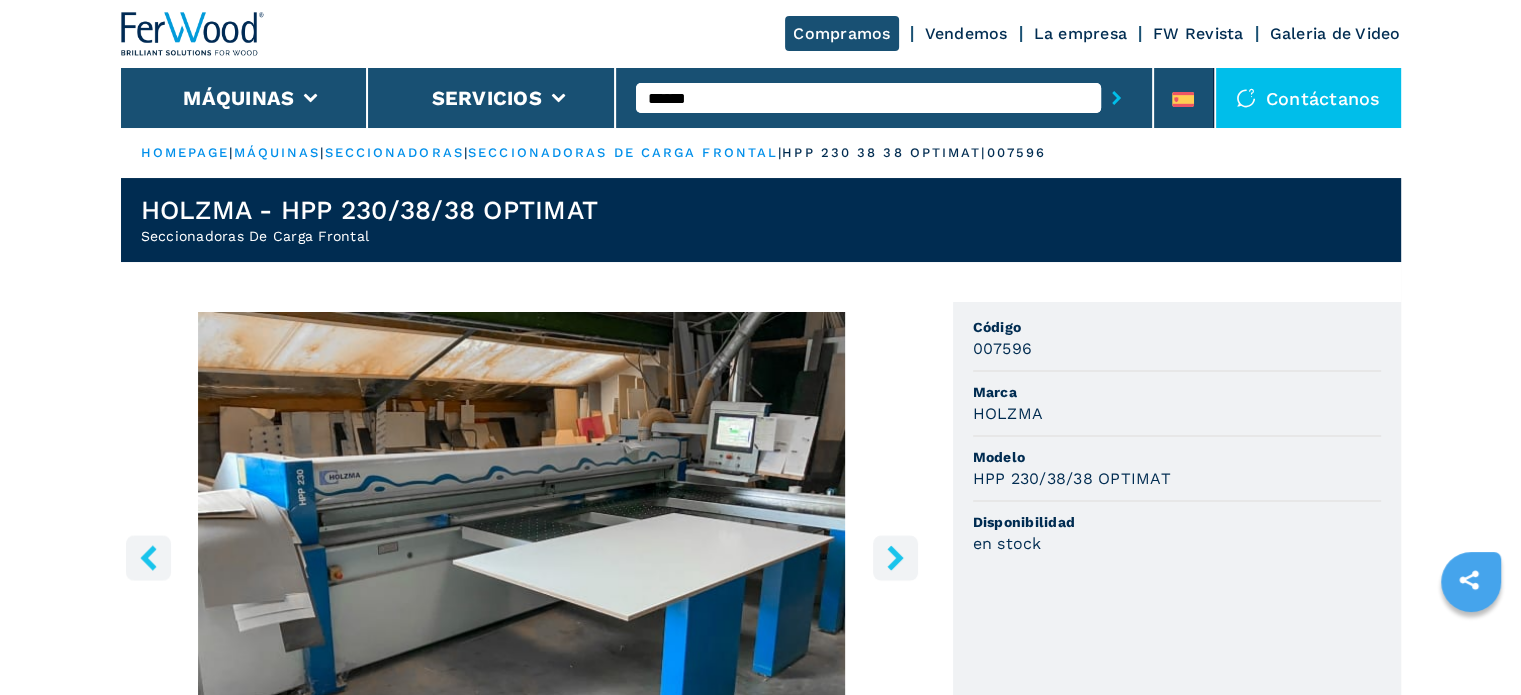 type on "******" 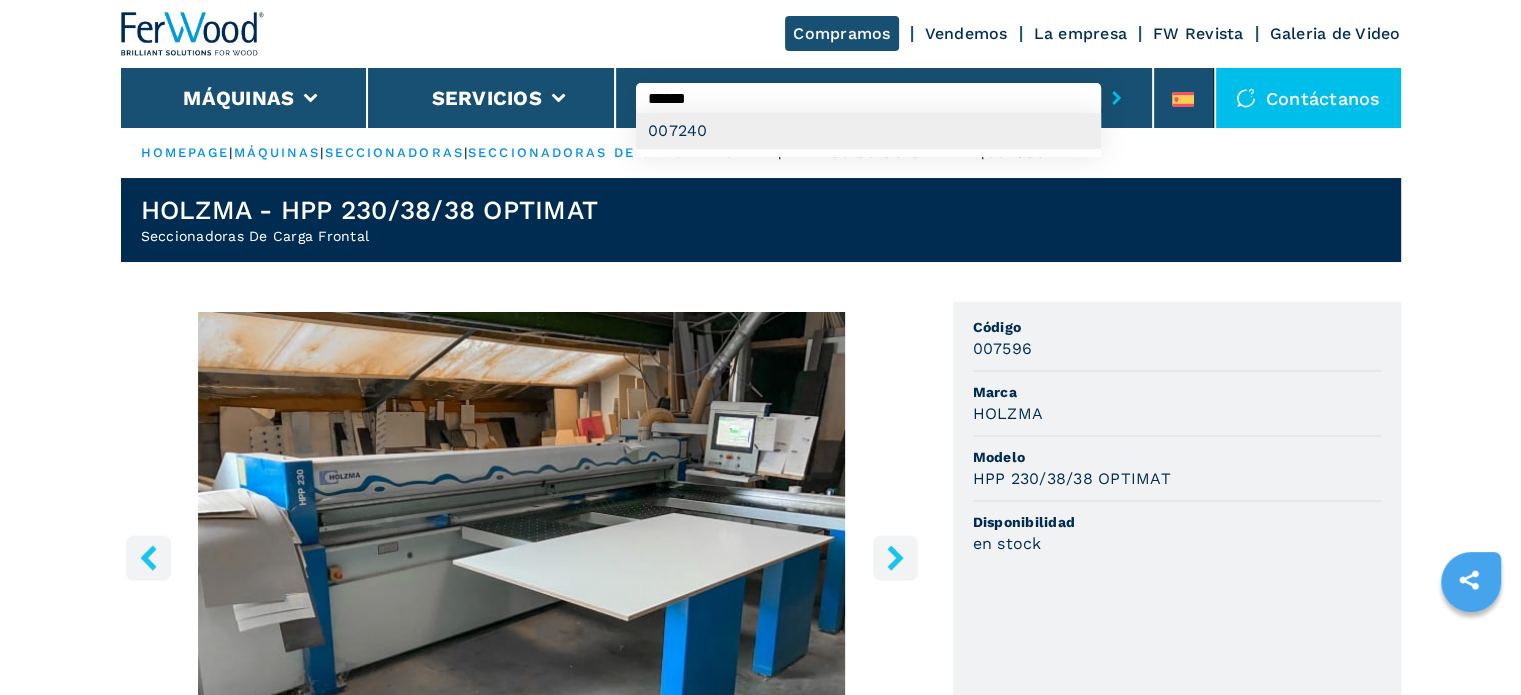 click on "007240" at bounding box center [868, 131] 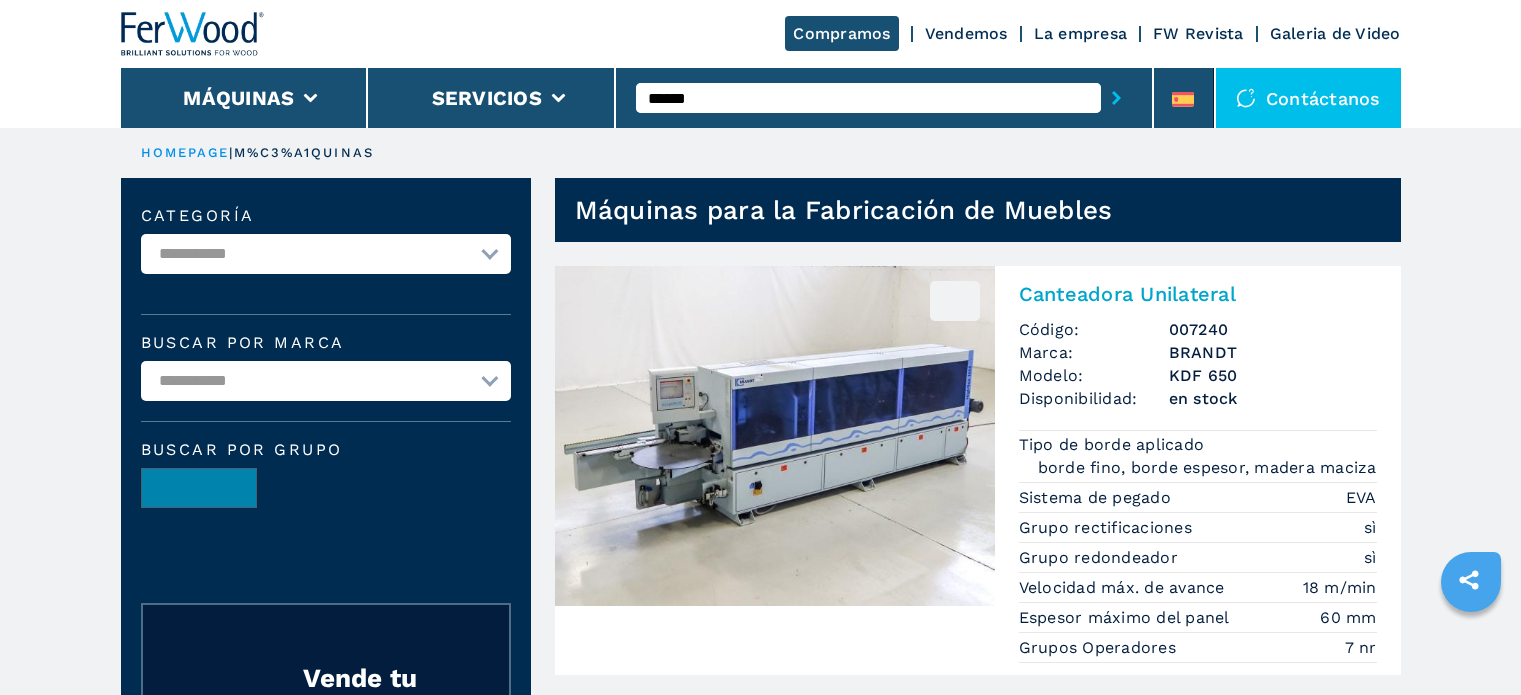 scroll, scrollTop: 0, scrollLeft: 0, axis: both 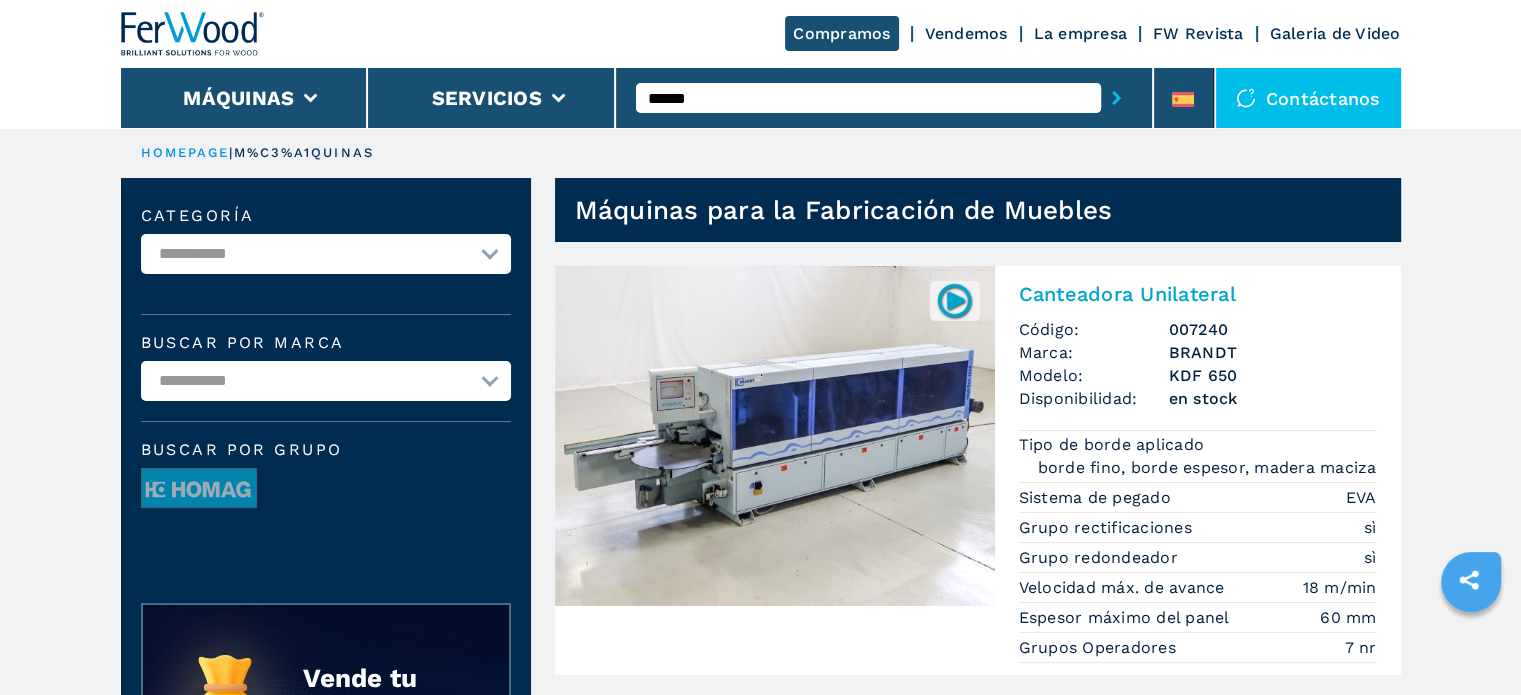 click at bounding box center (775, 436) 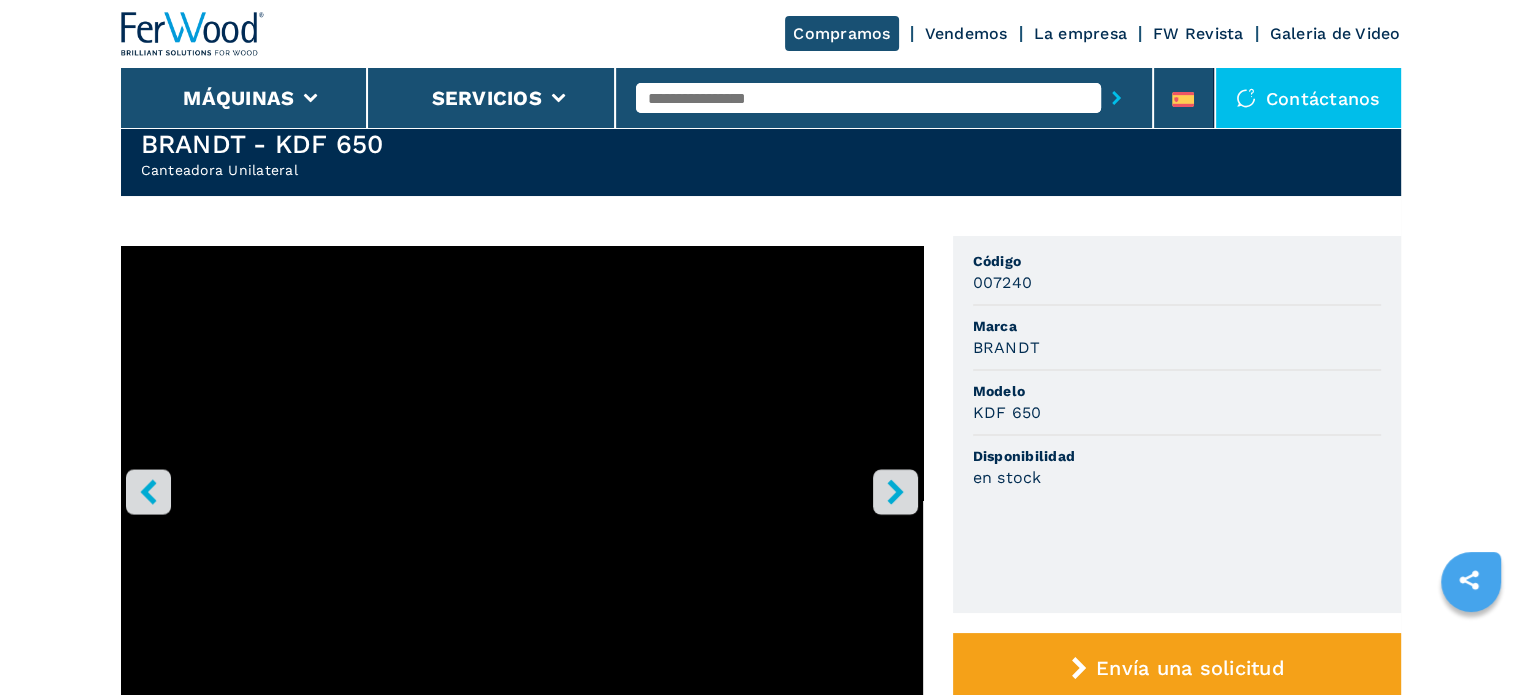 scroll, scrollTop: 100, scrollLeft: 0, axis: vertical 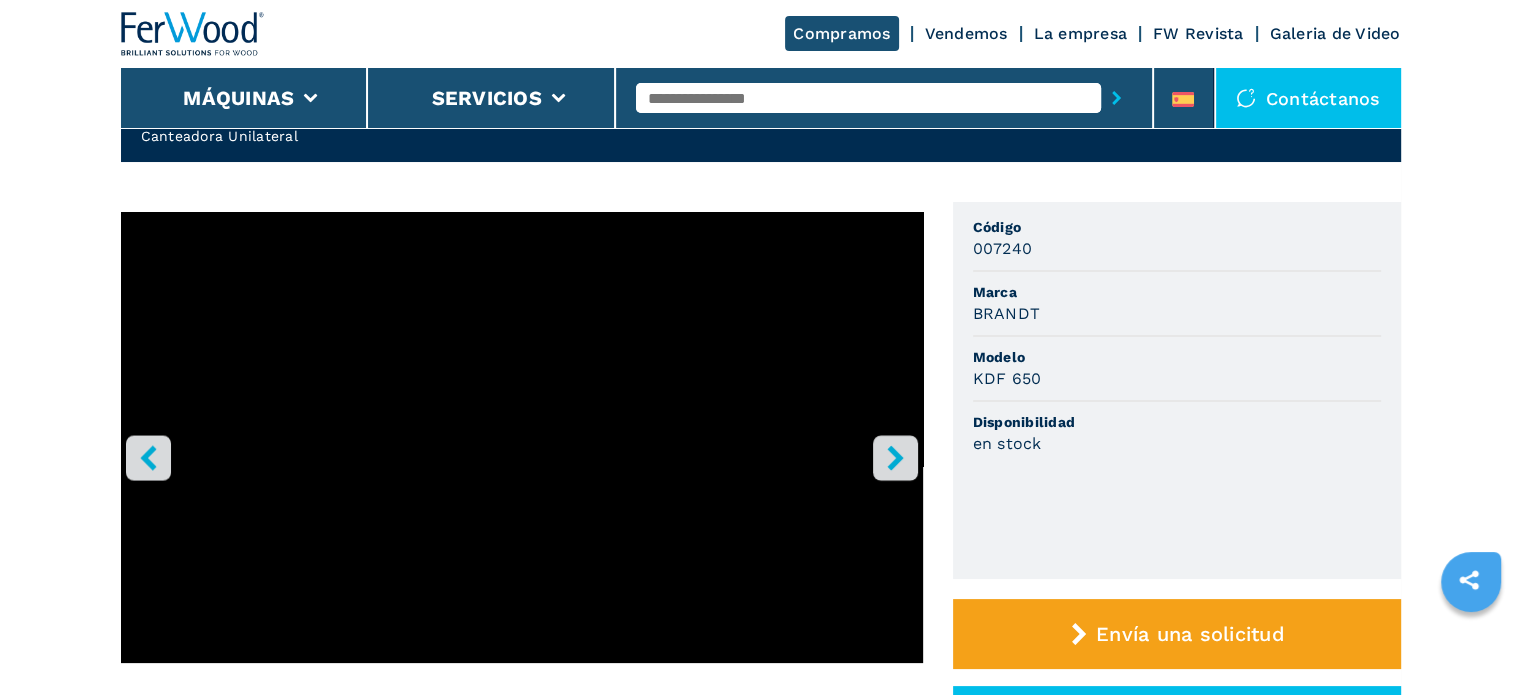 click 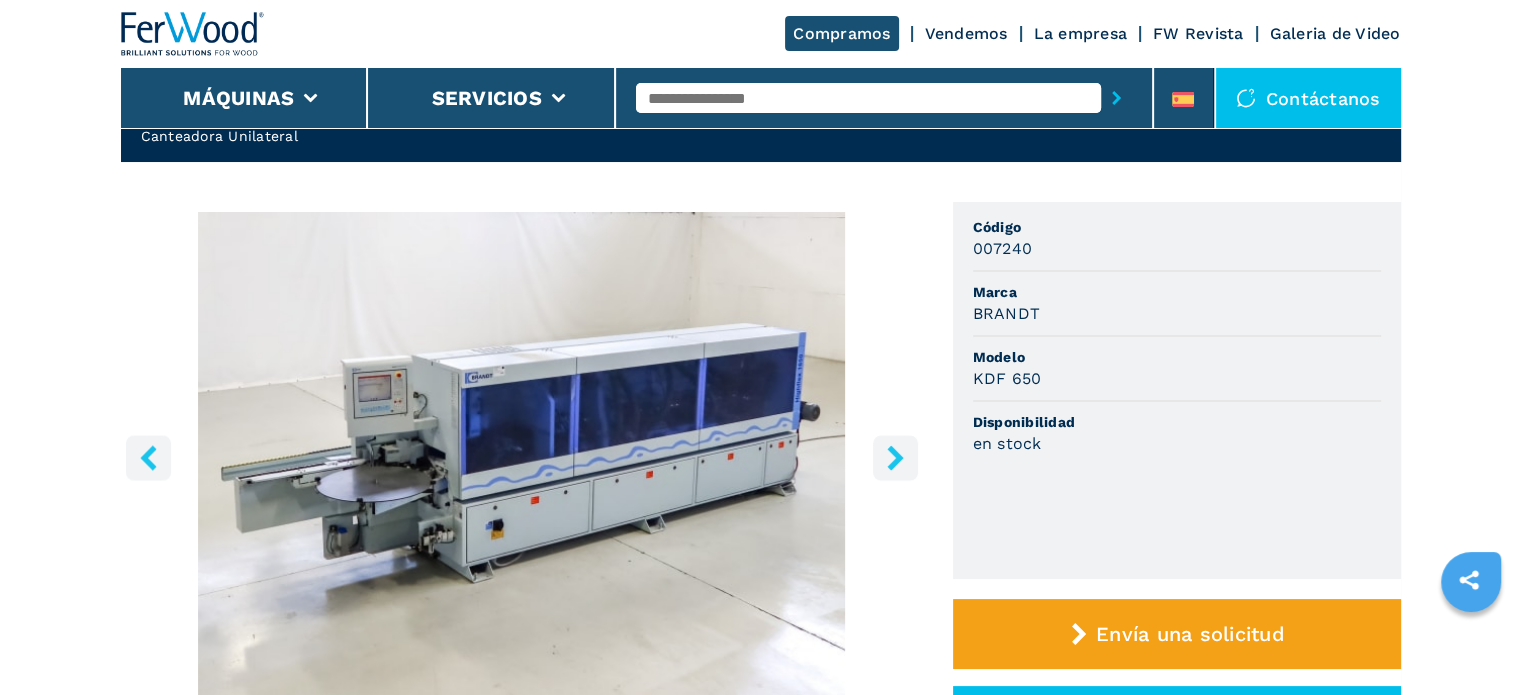 click 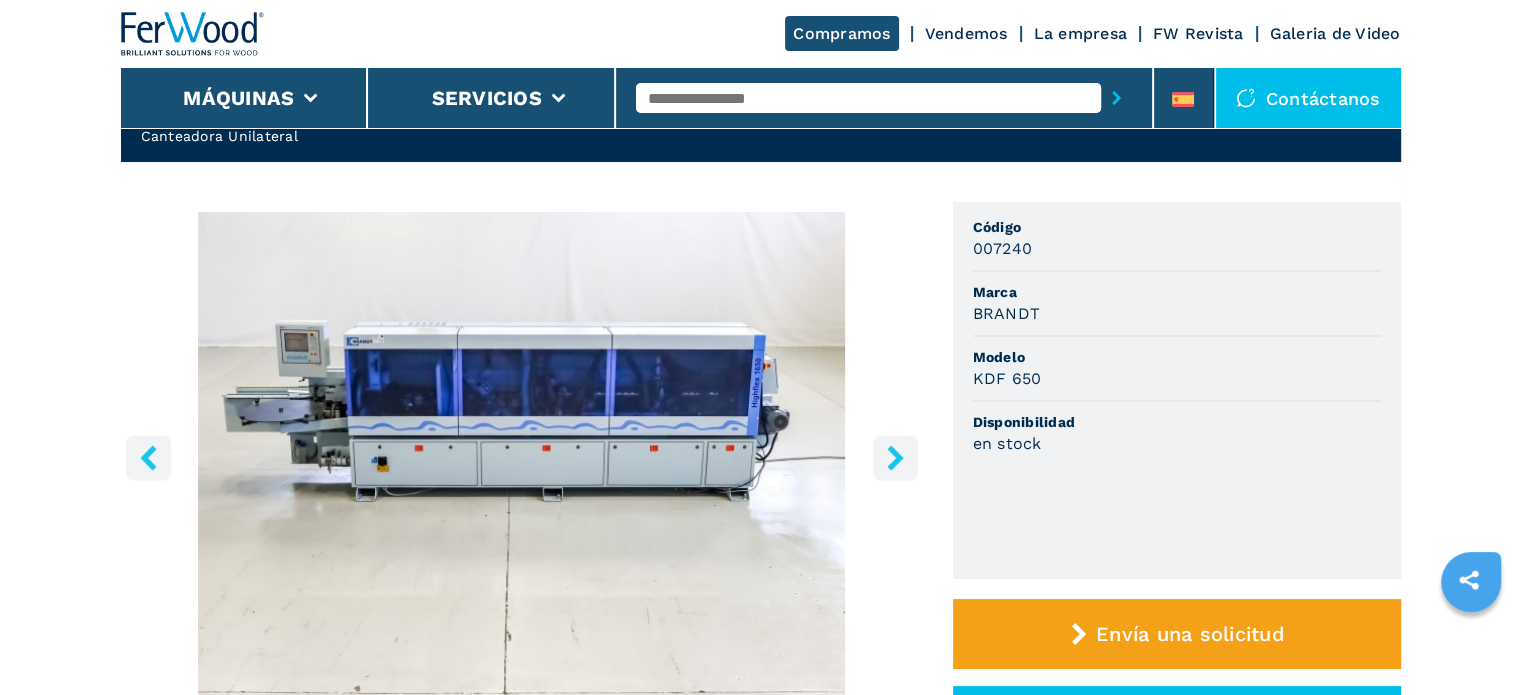 click 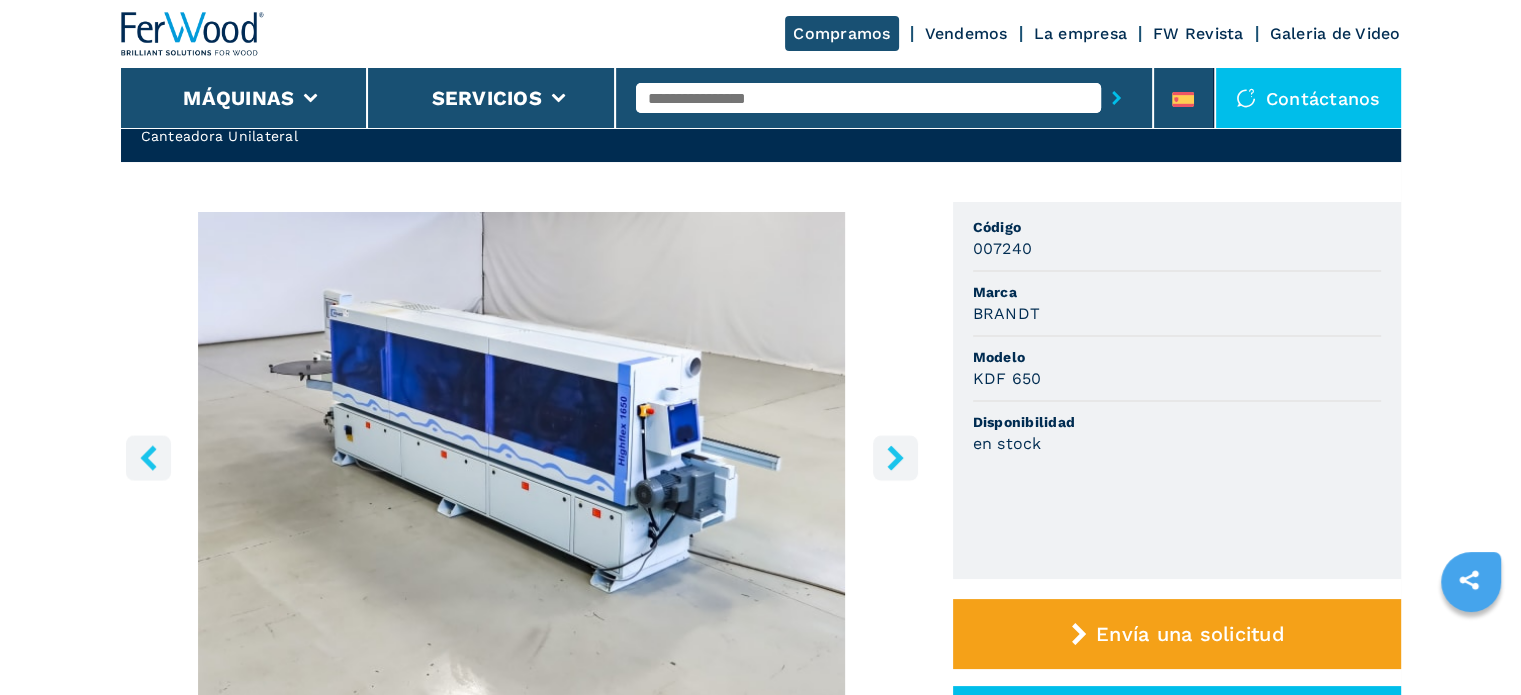 click 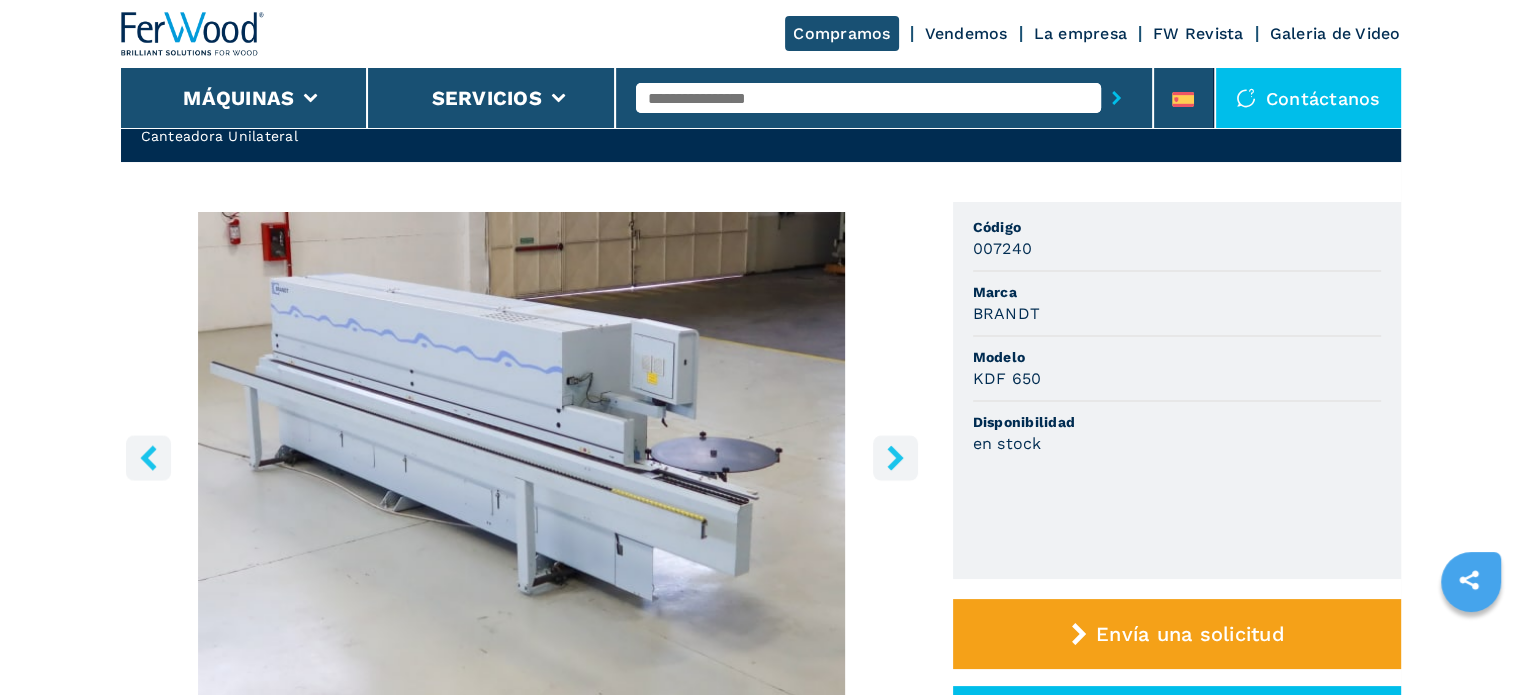 click 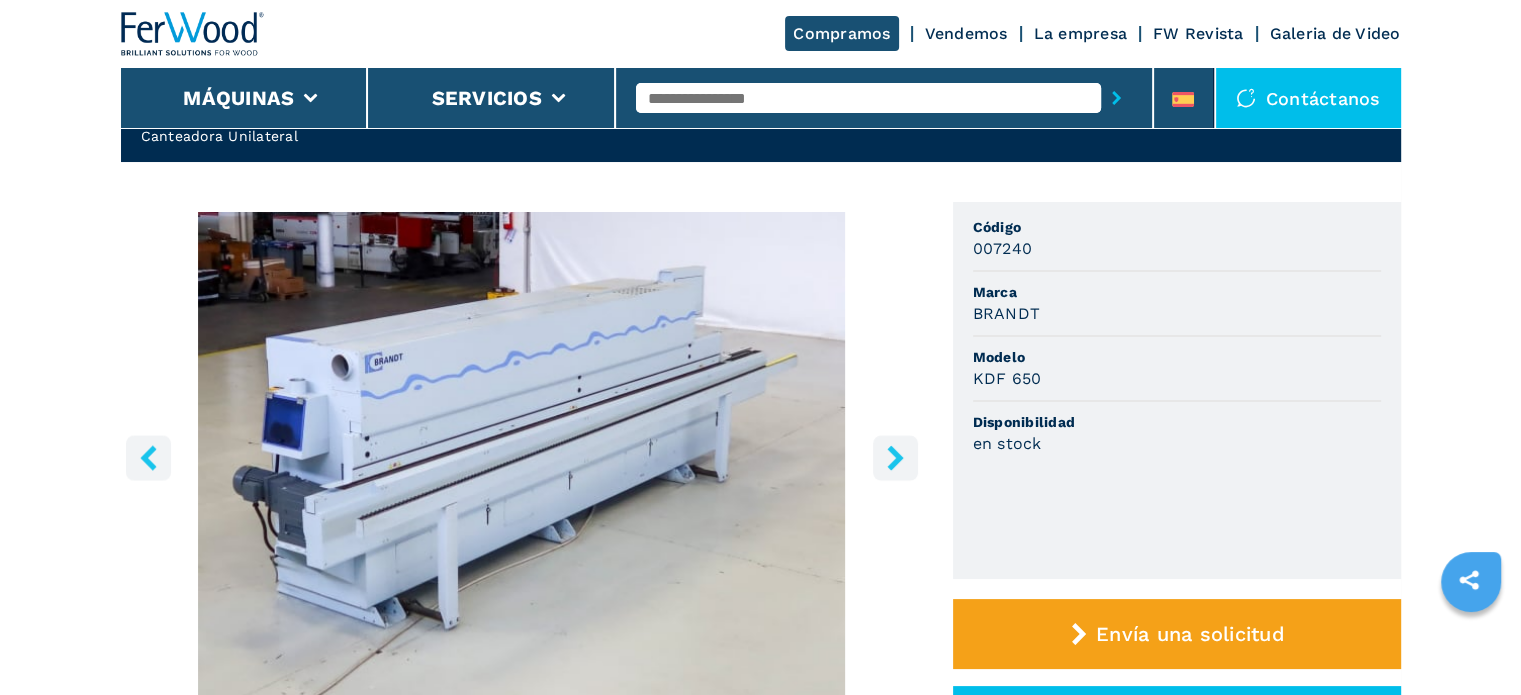 click 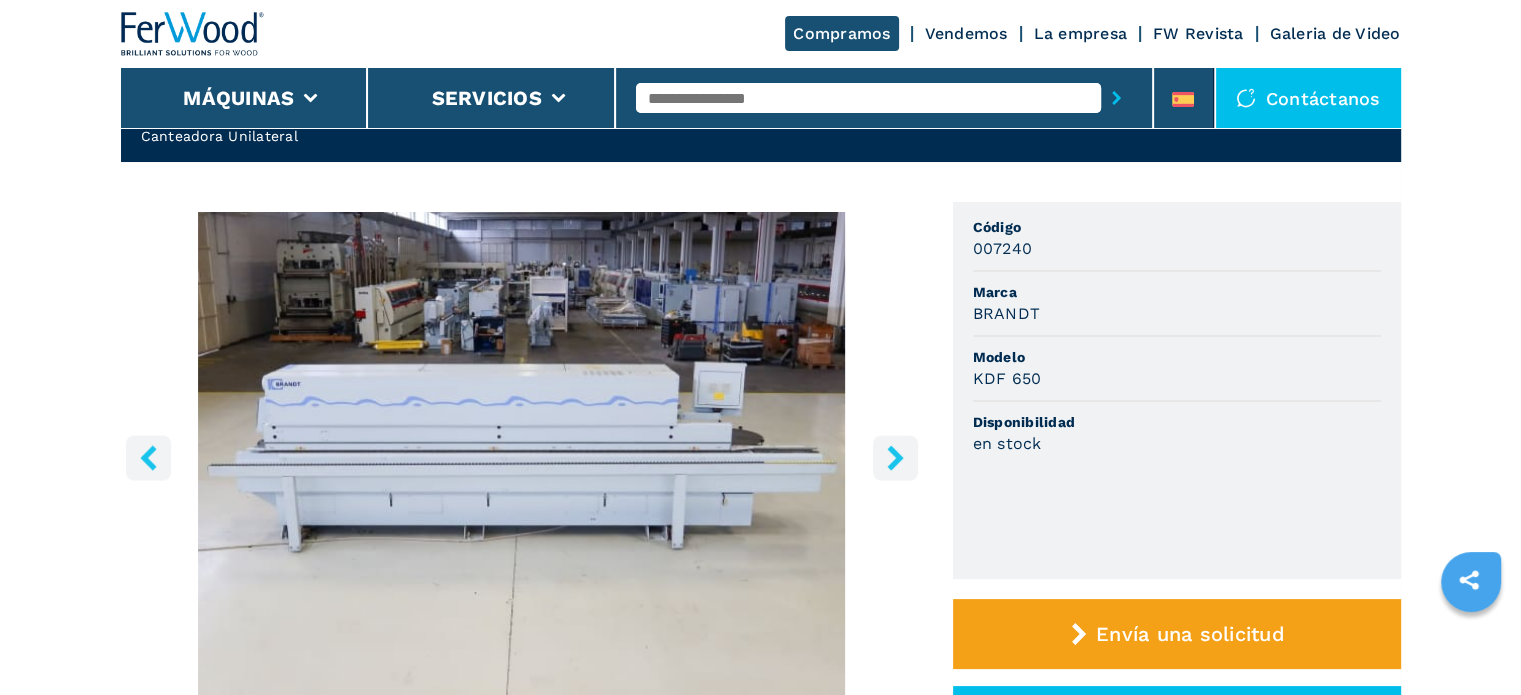 click 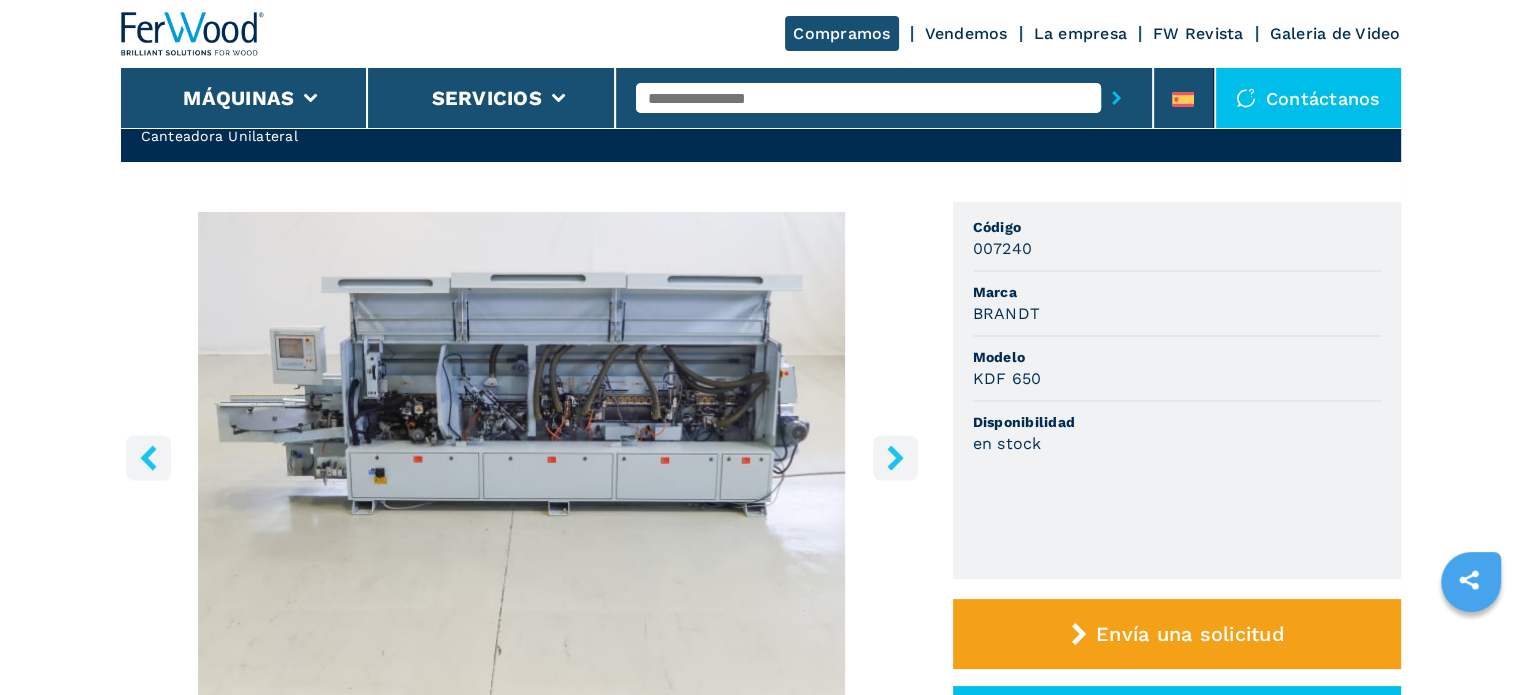 click 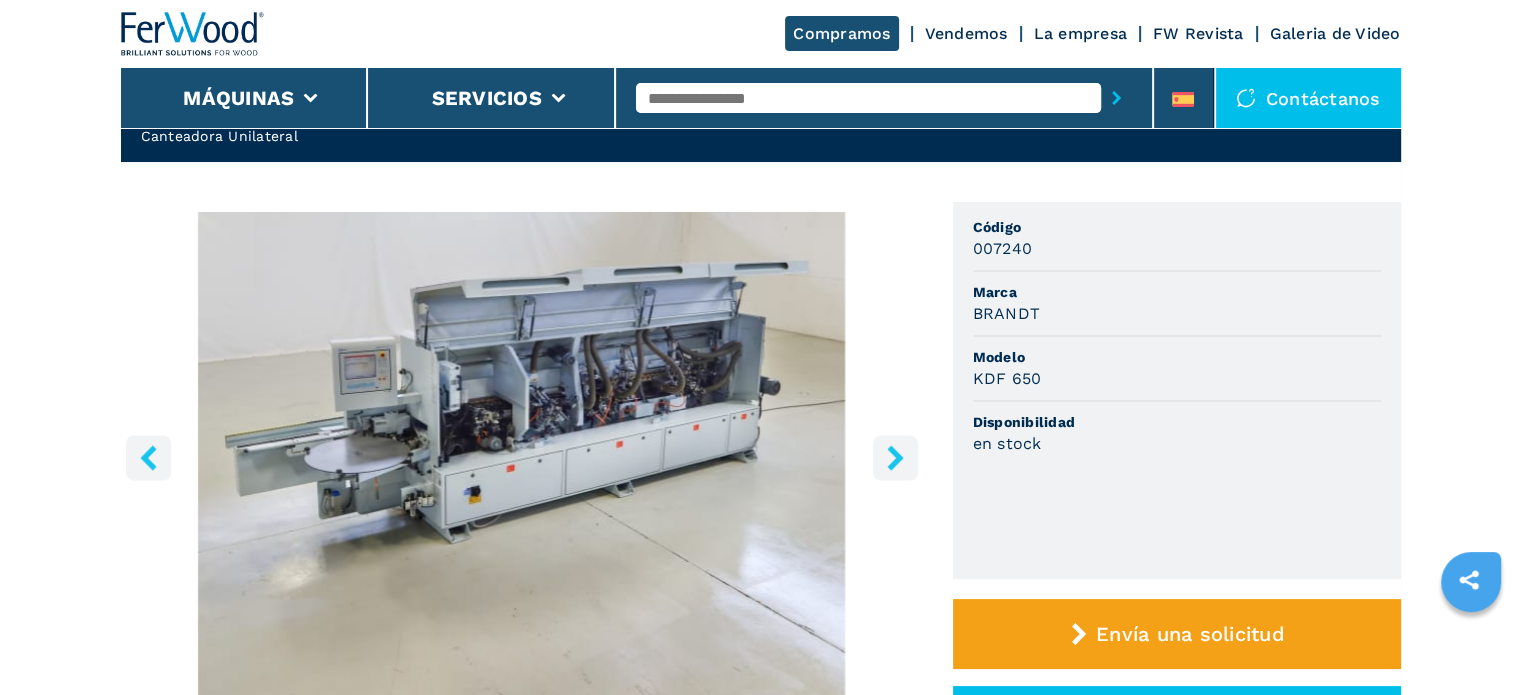 click at bounding box center (868, 98) 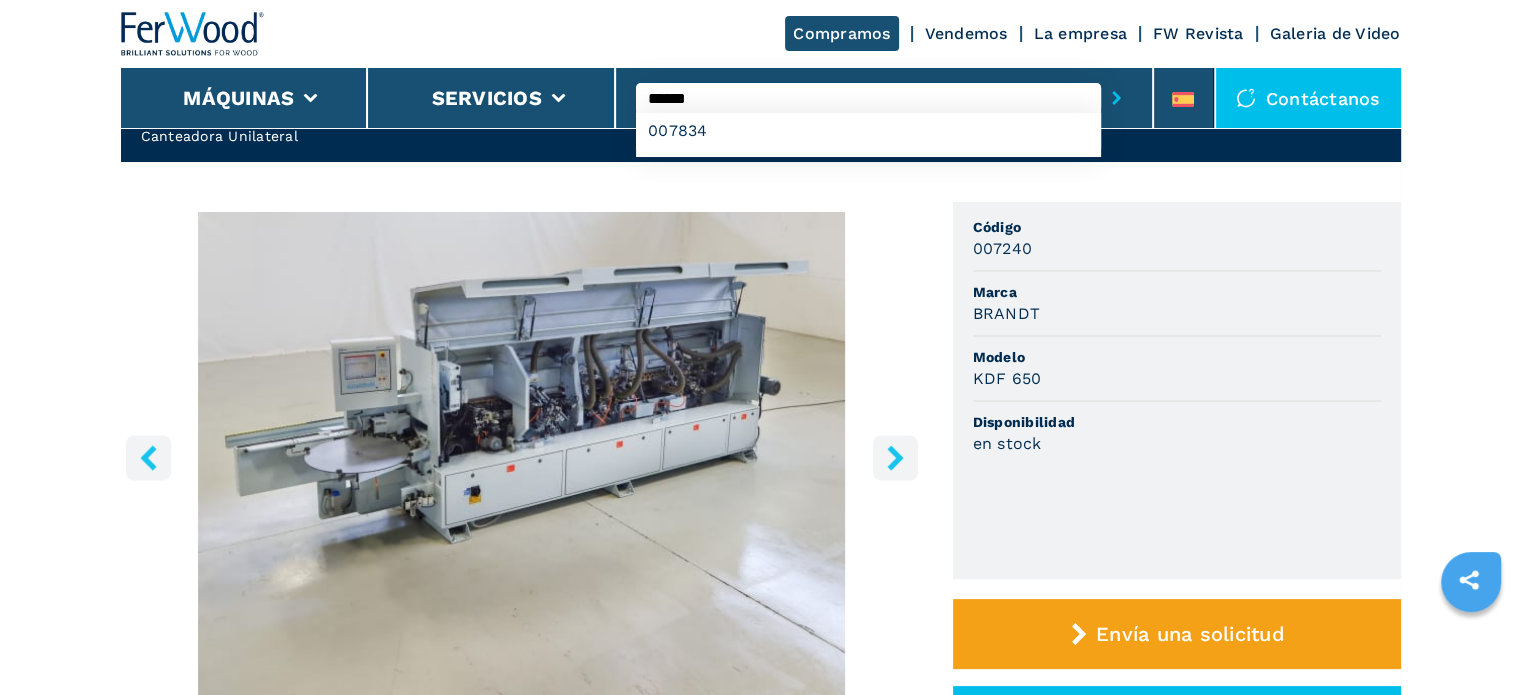 type on "******" 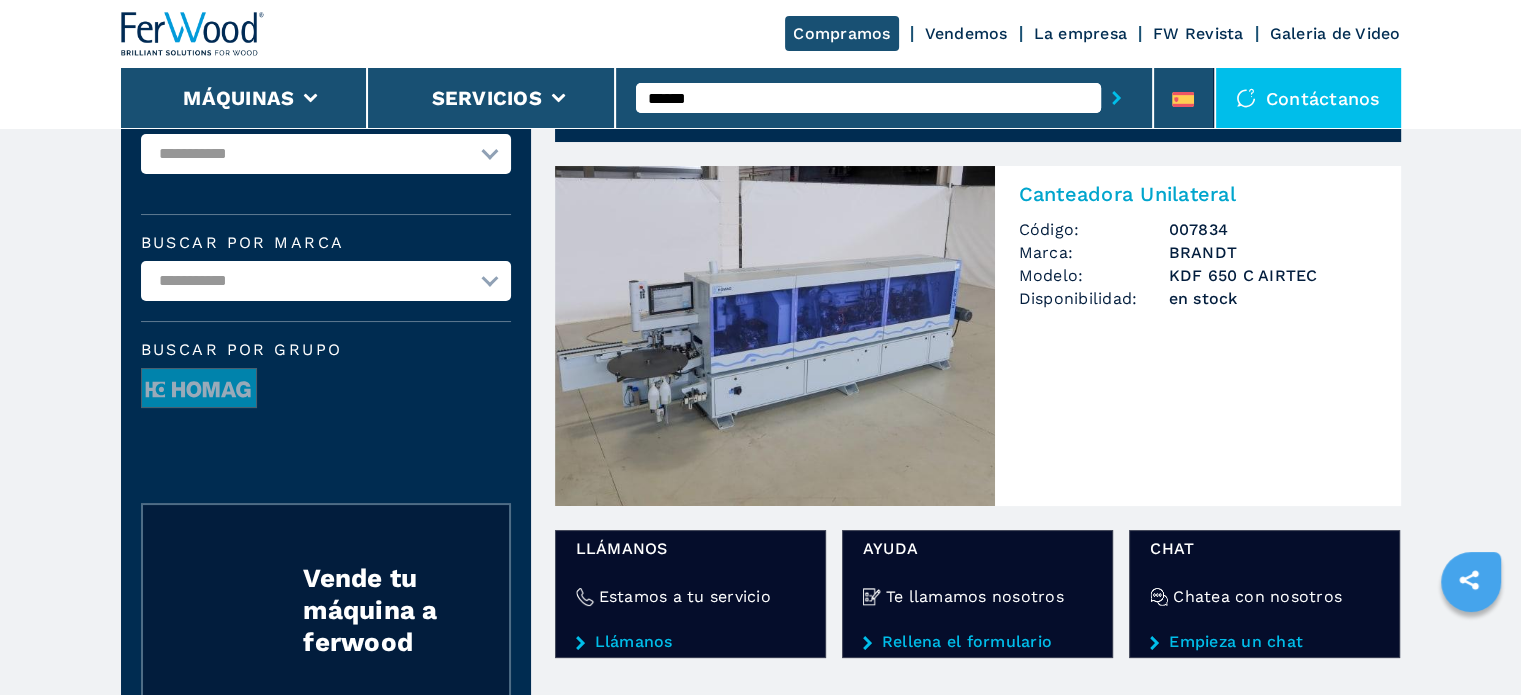 scroll, scrollTop: 0, scrollLeft: 0, axis: both 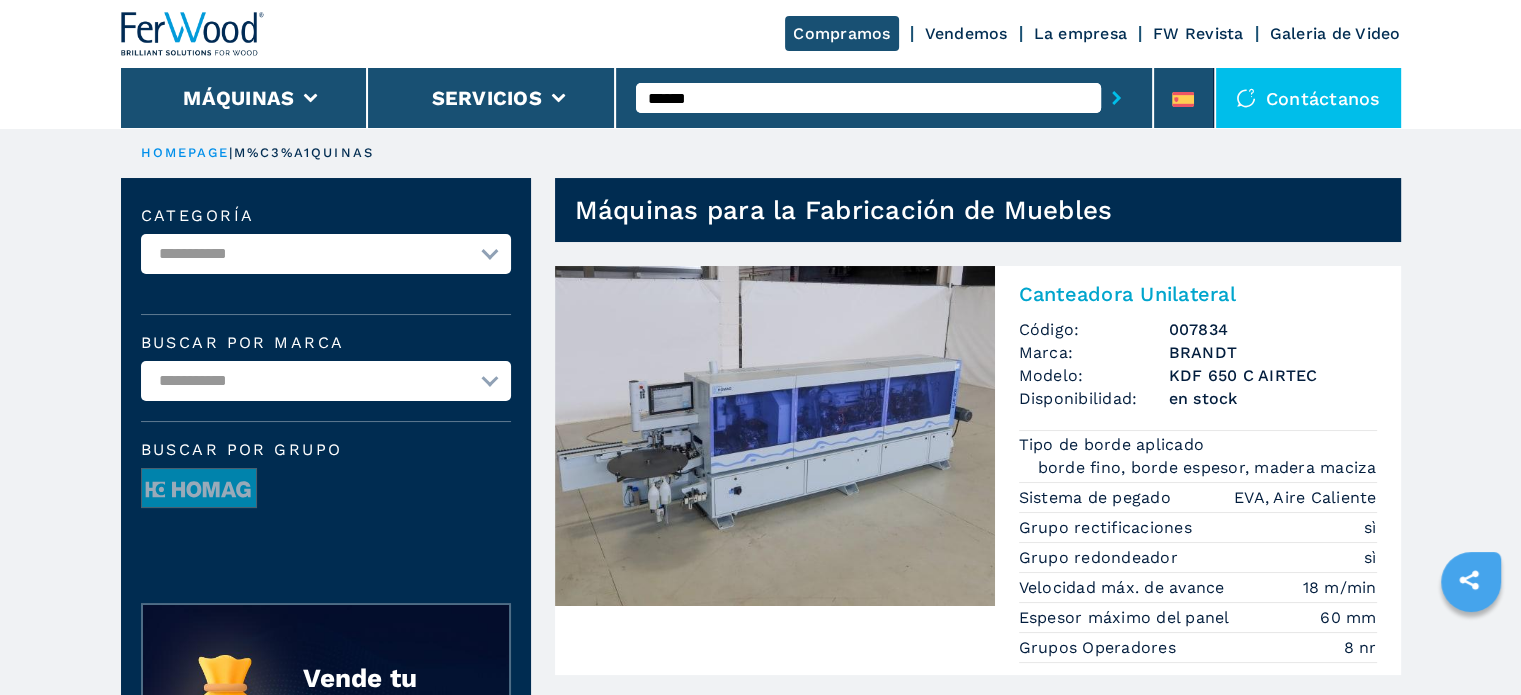 click at bounding box center (775, 436) 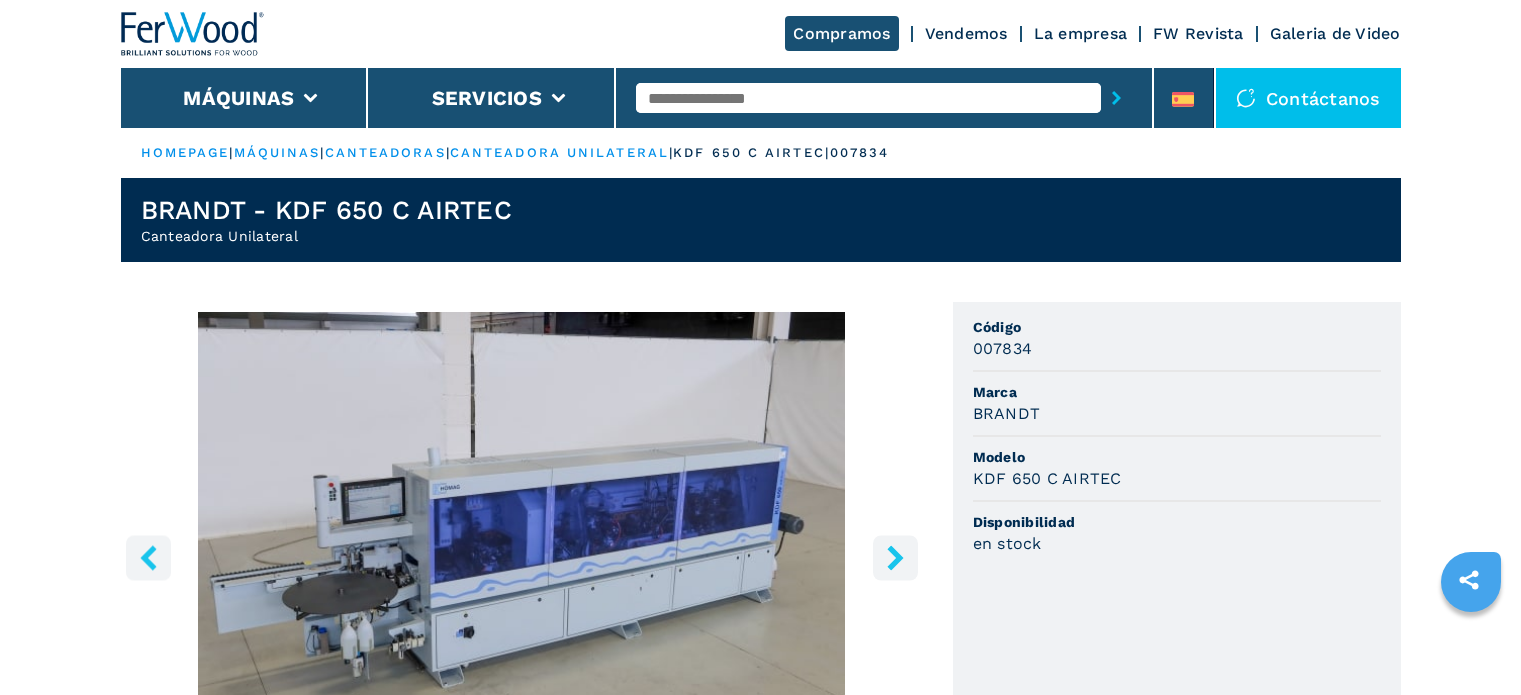 scroll, scrollTop: 0, scrollLeft: 0, axis: both 